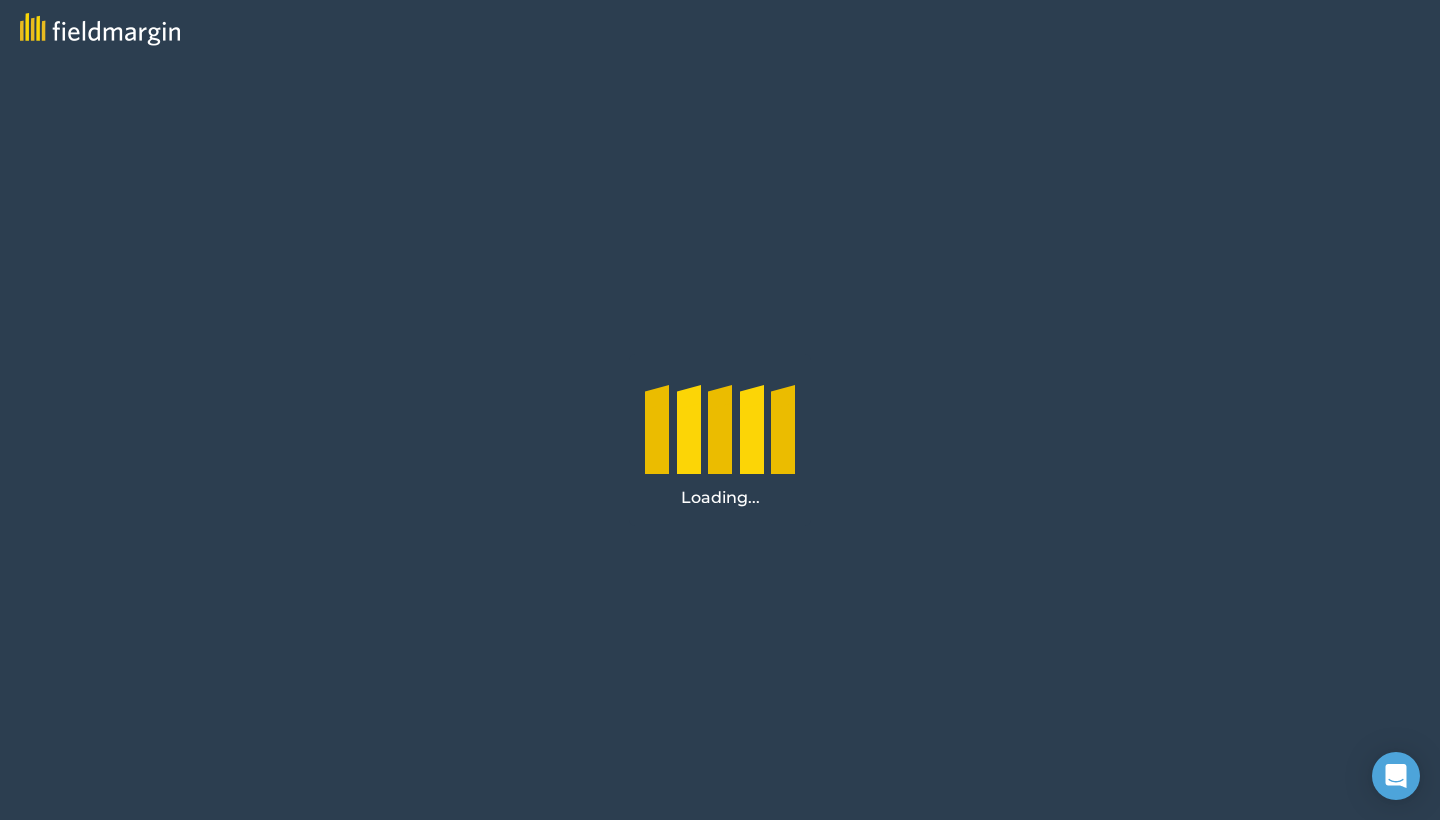 scroll, scrollTop: 0, scrollLeft: 0, axis: both 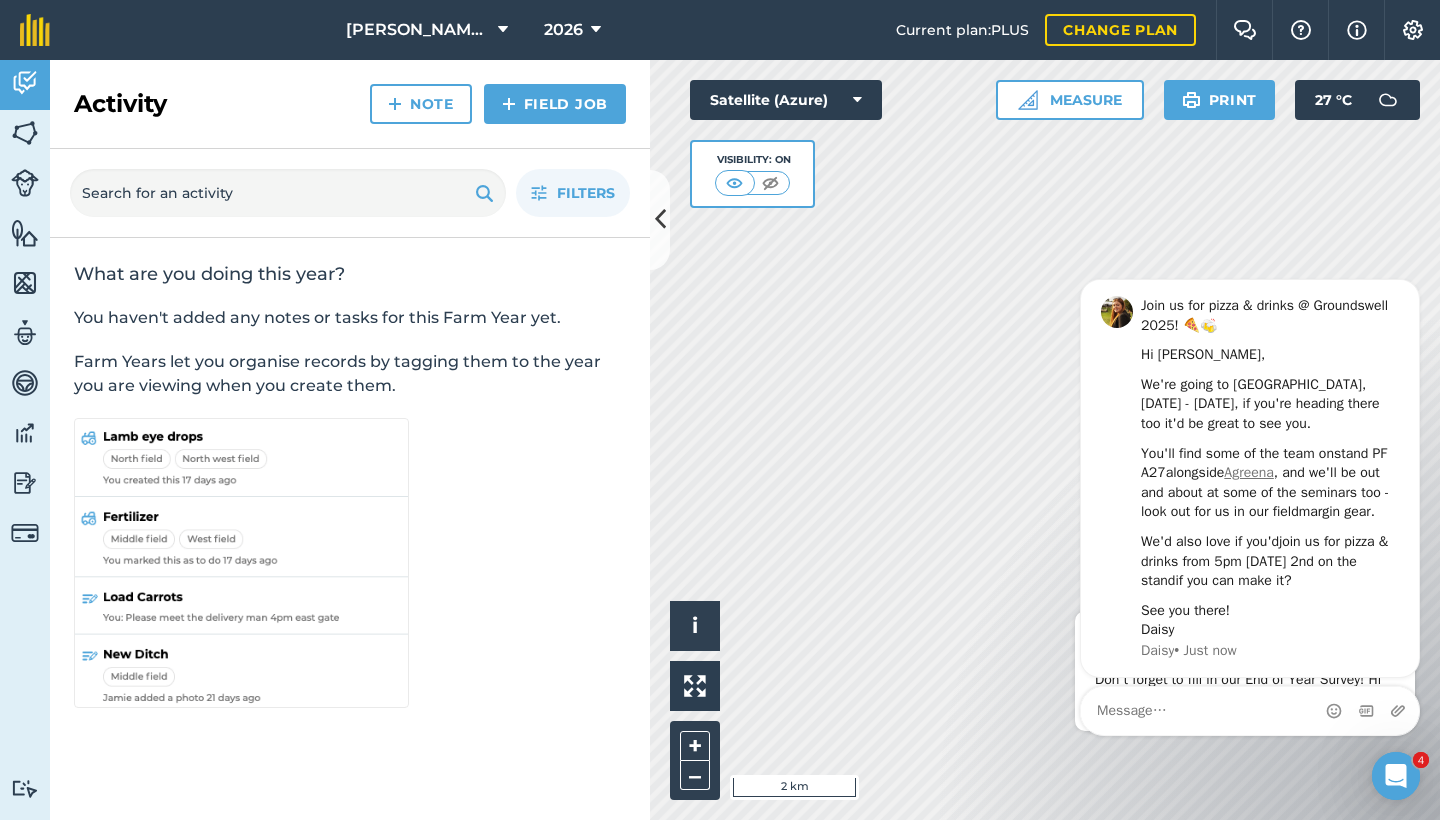 click at bounding box center [660, 219] 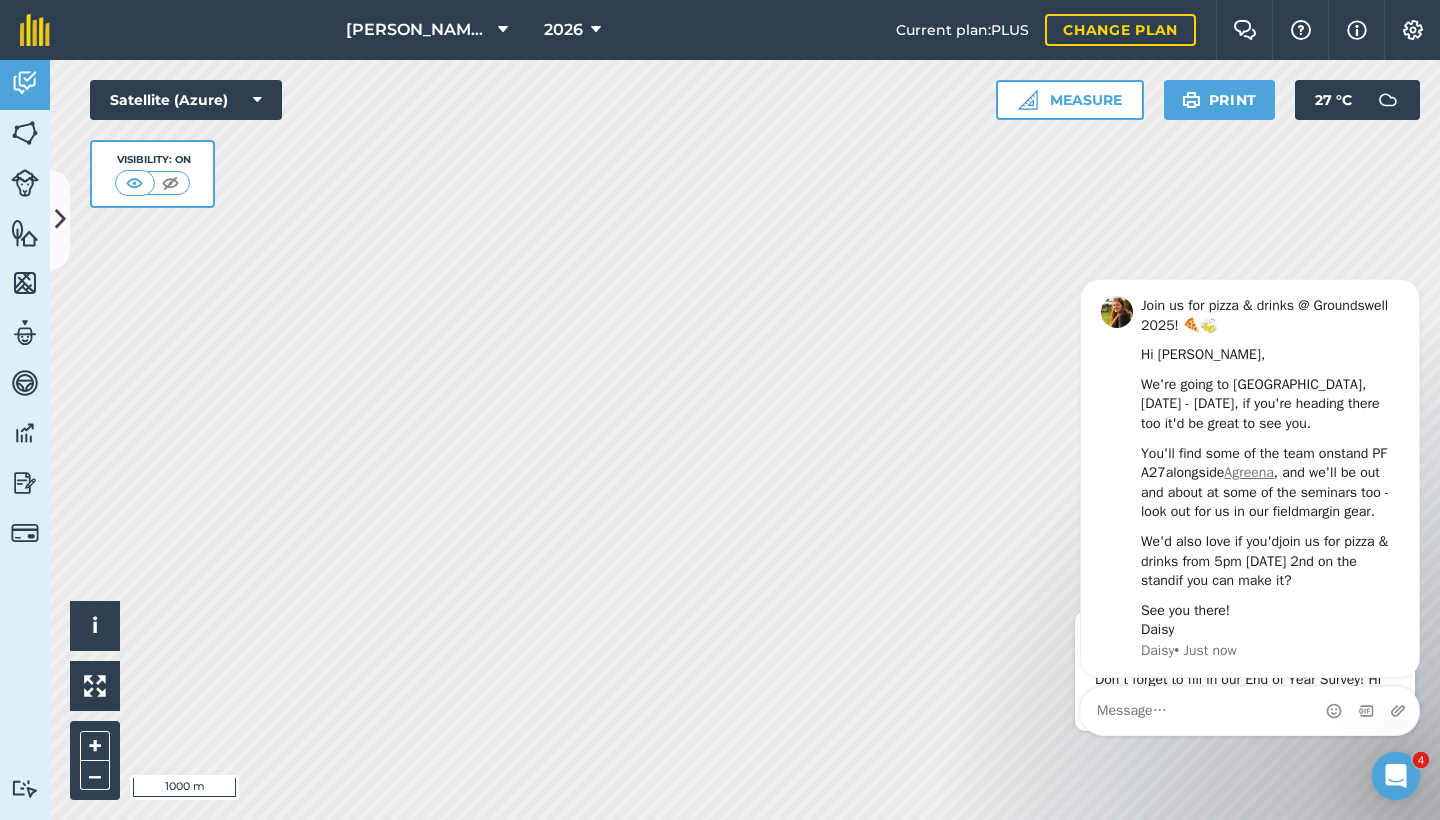 click at bounding box center (25, 133) 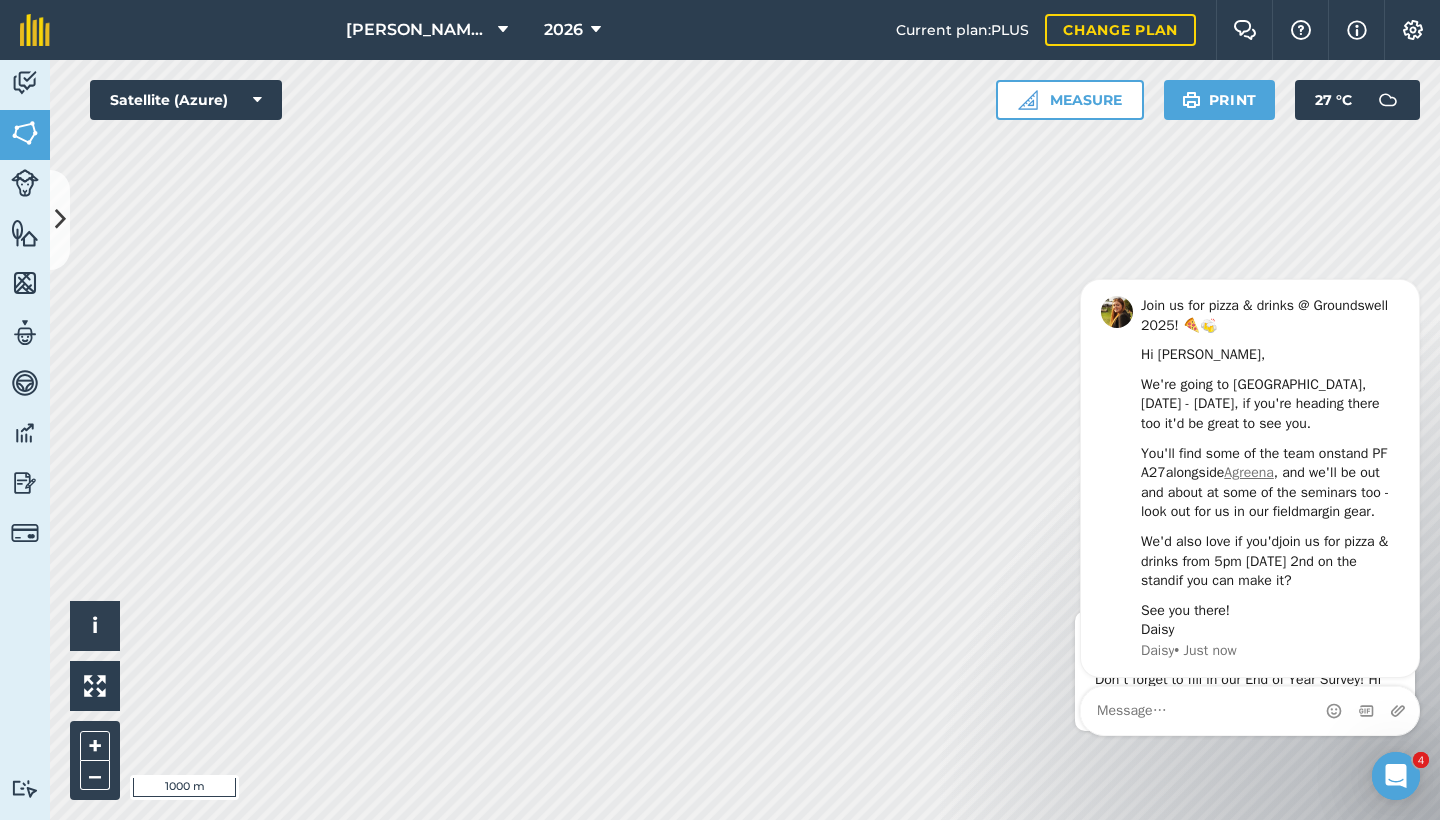 click on "Activity" at bounding box center (25, 85) 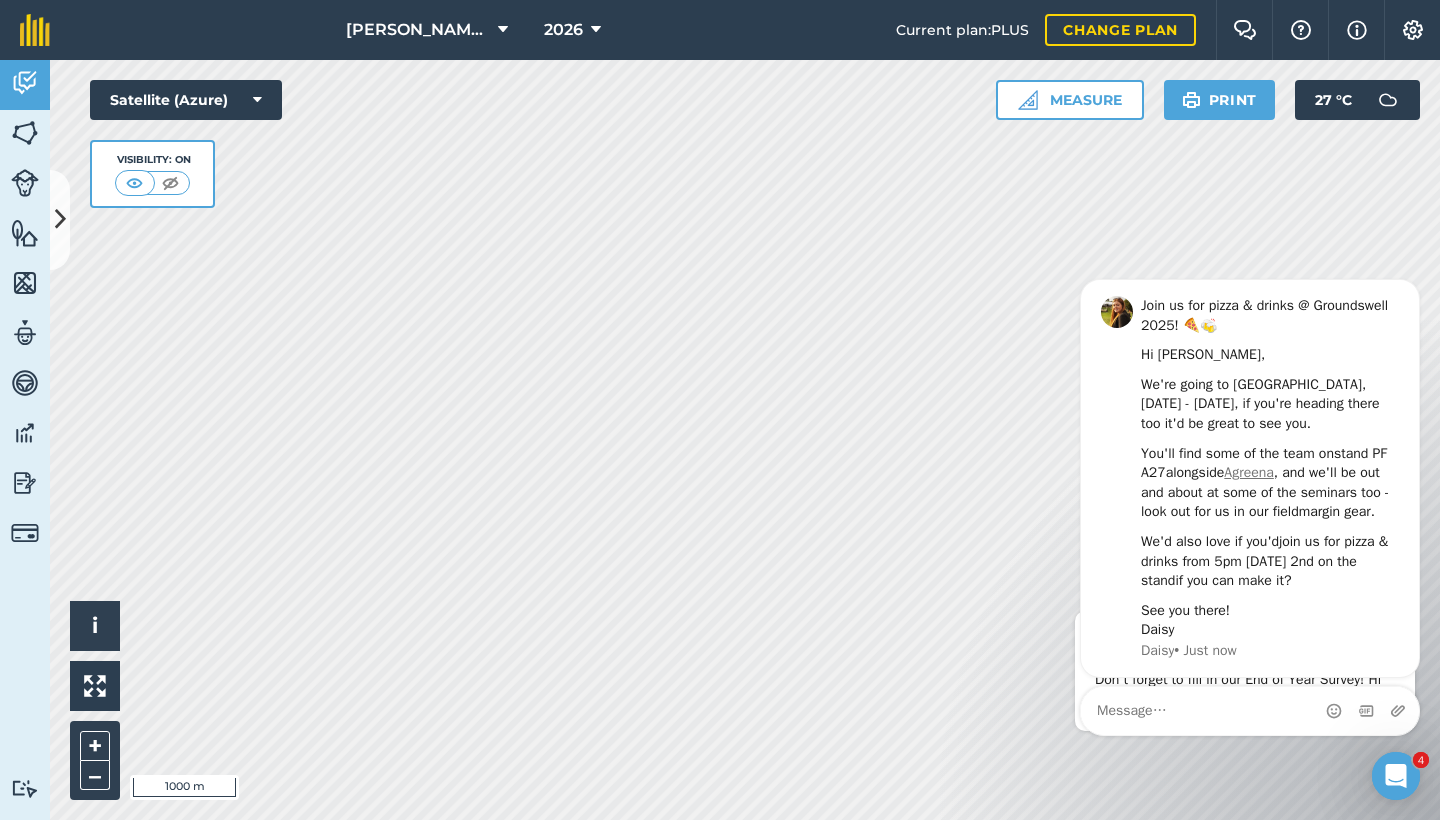 click at bounding box center [25, 133] 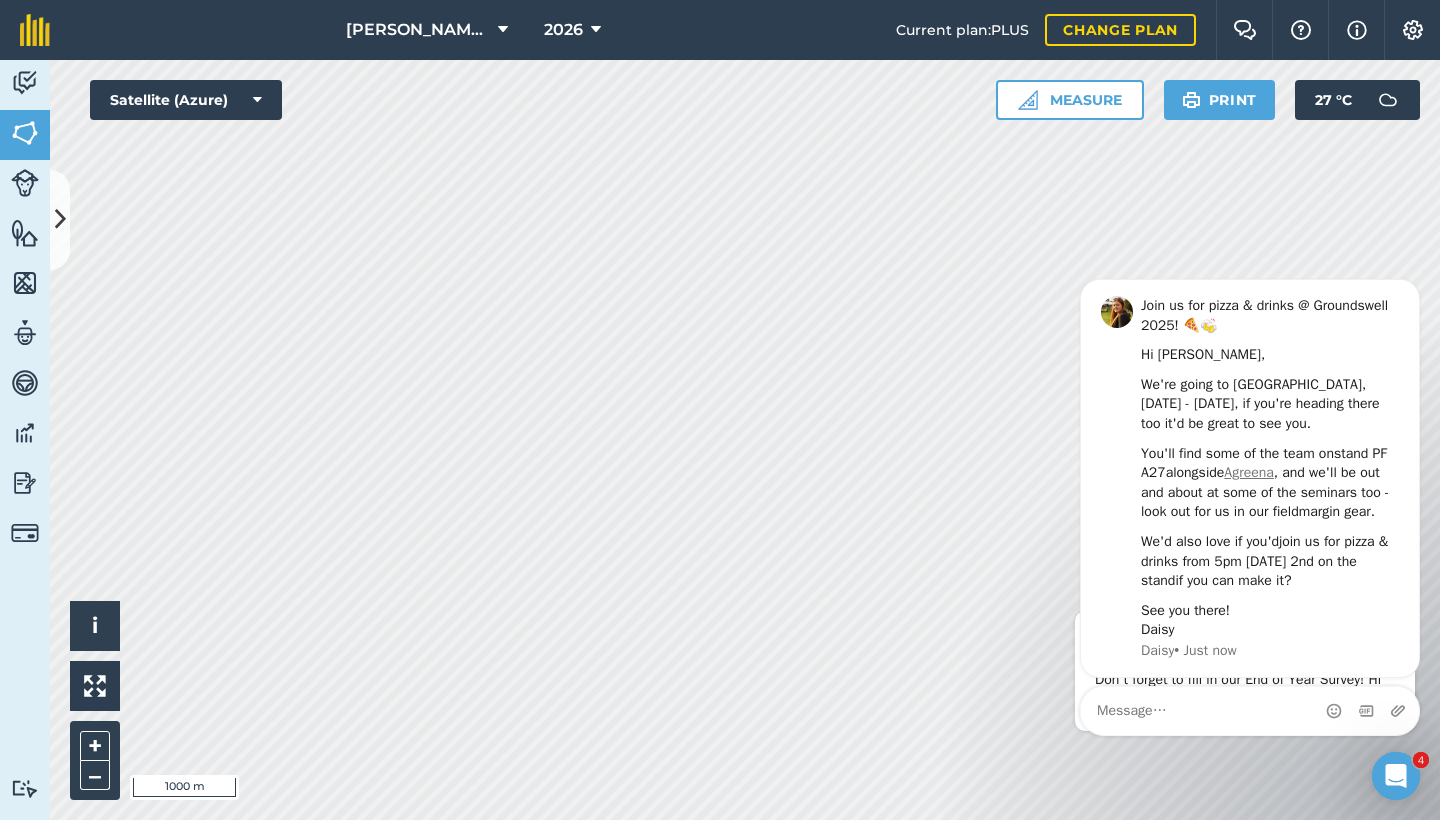 click on "Livestock" at bounding box center [25, 185] 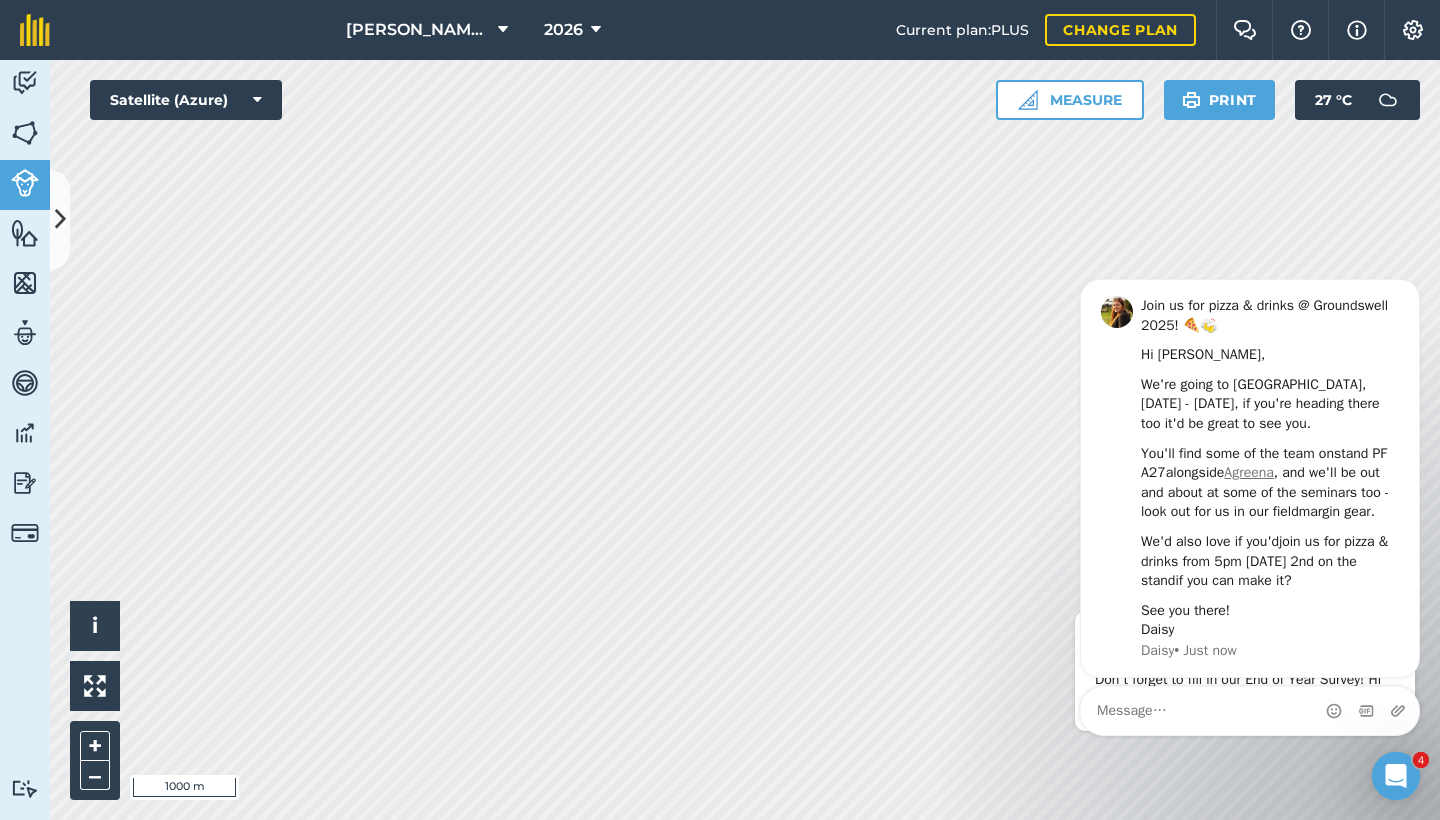 click at bounding box center (25, 133) 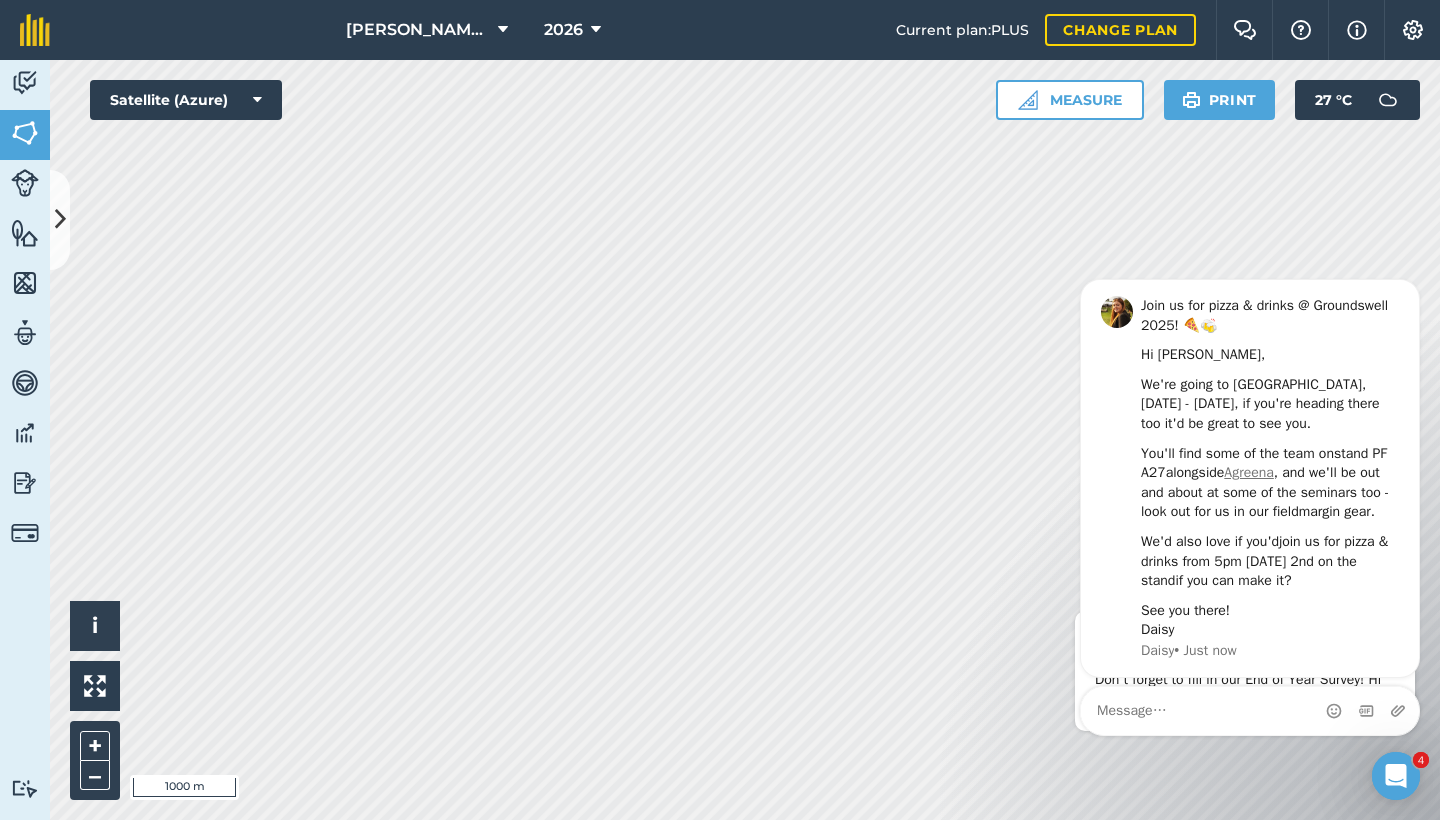 click on "Activity" at bounding box center (25, 85) 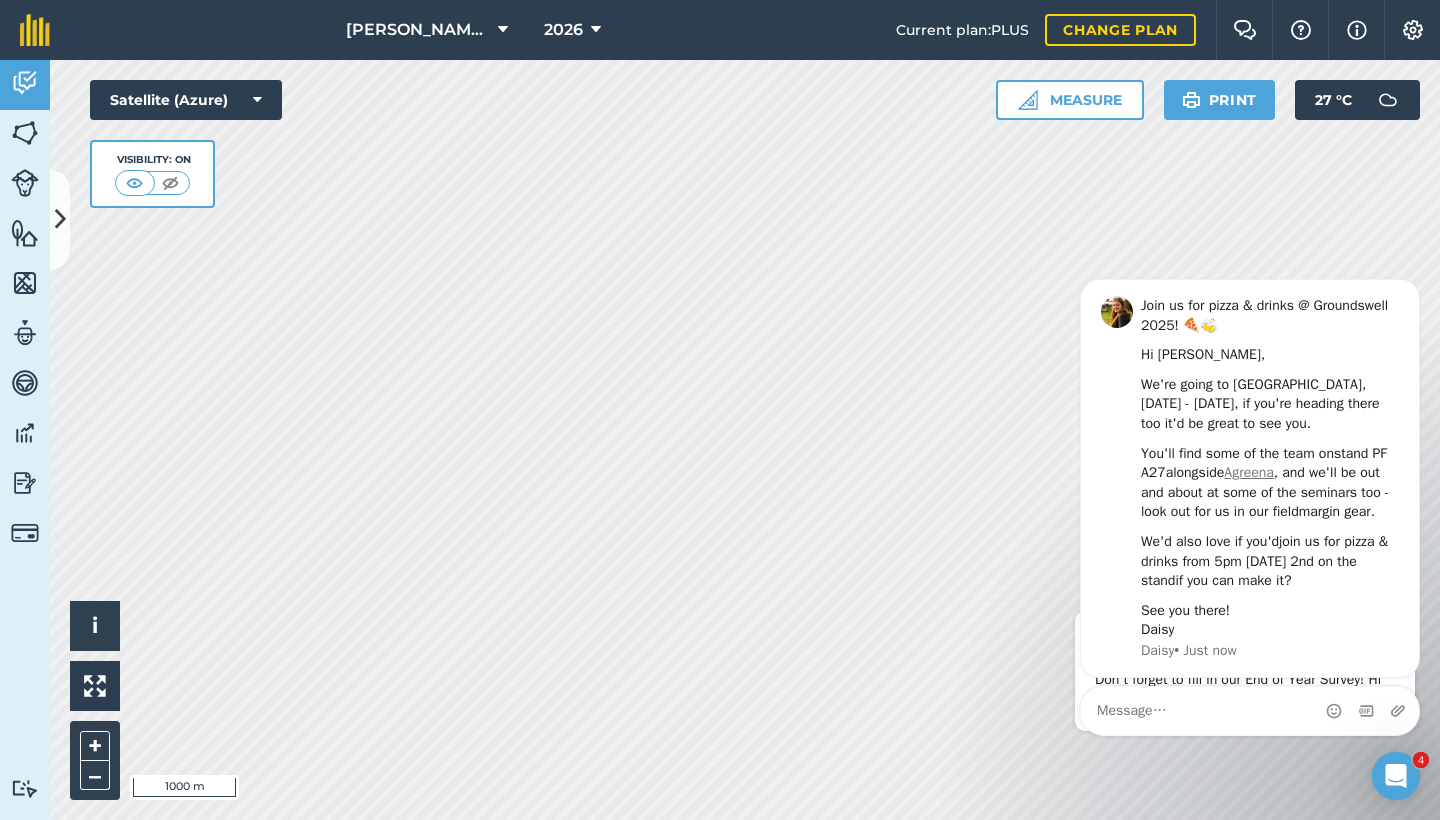 click at bounding box center (25, 133) 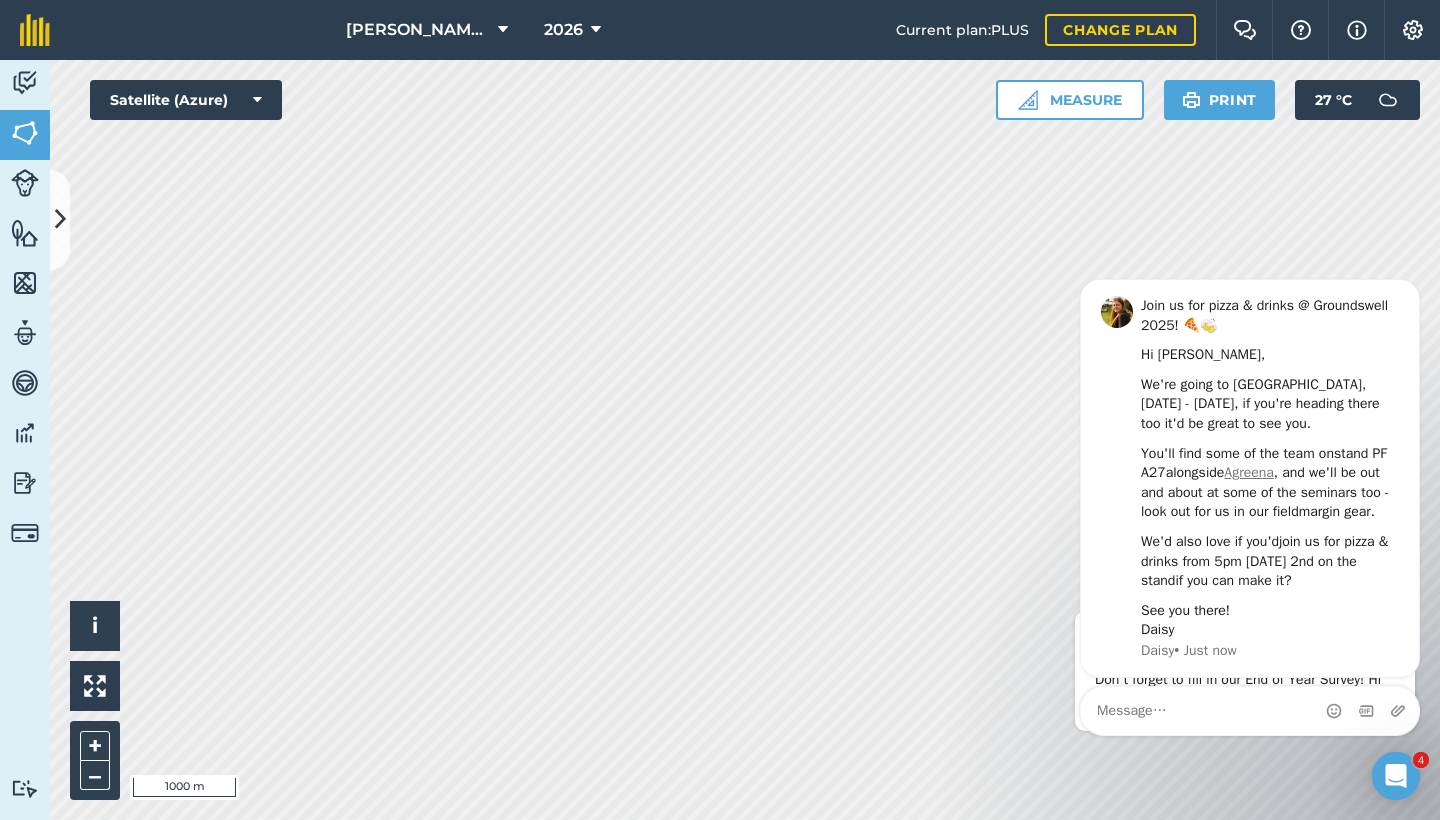 click at bounding box center [25, 183] 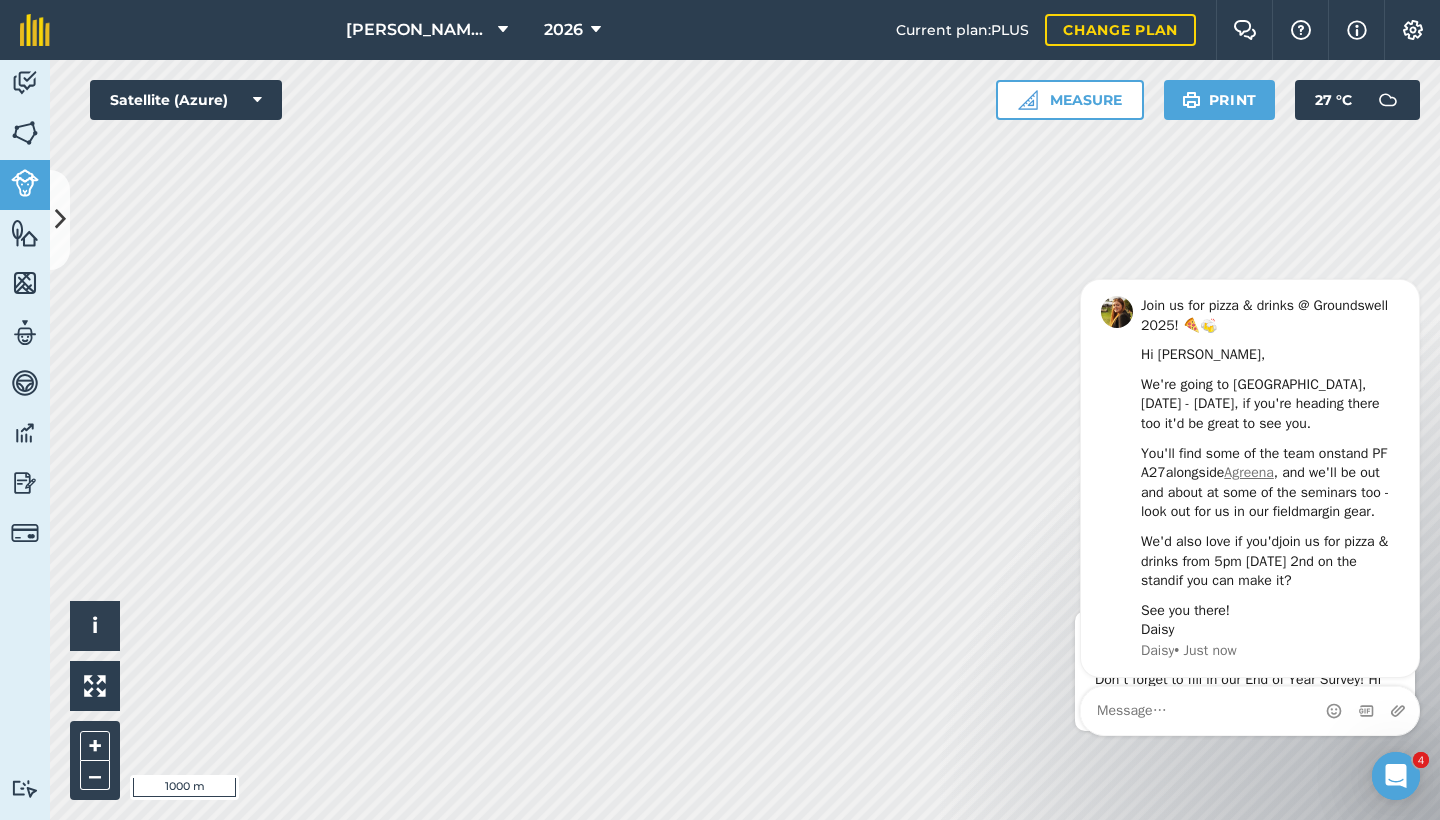 click at bounding box center [60, 220] 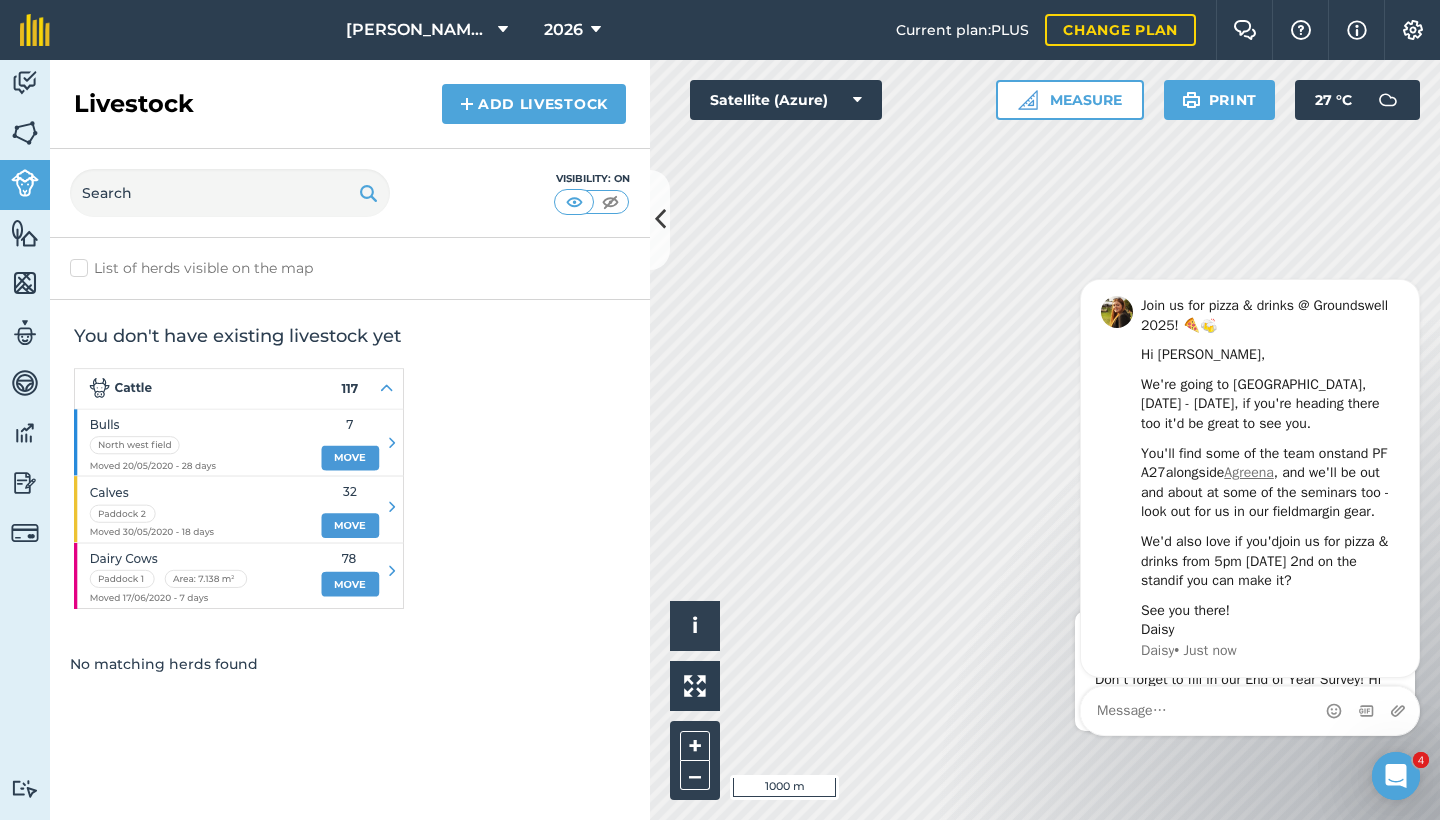 click on "Fields" at bounding box center (25, 135) 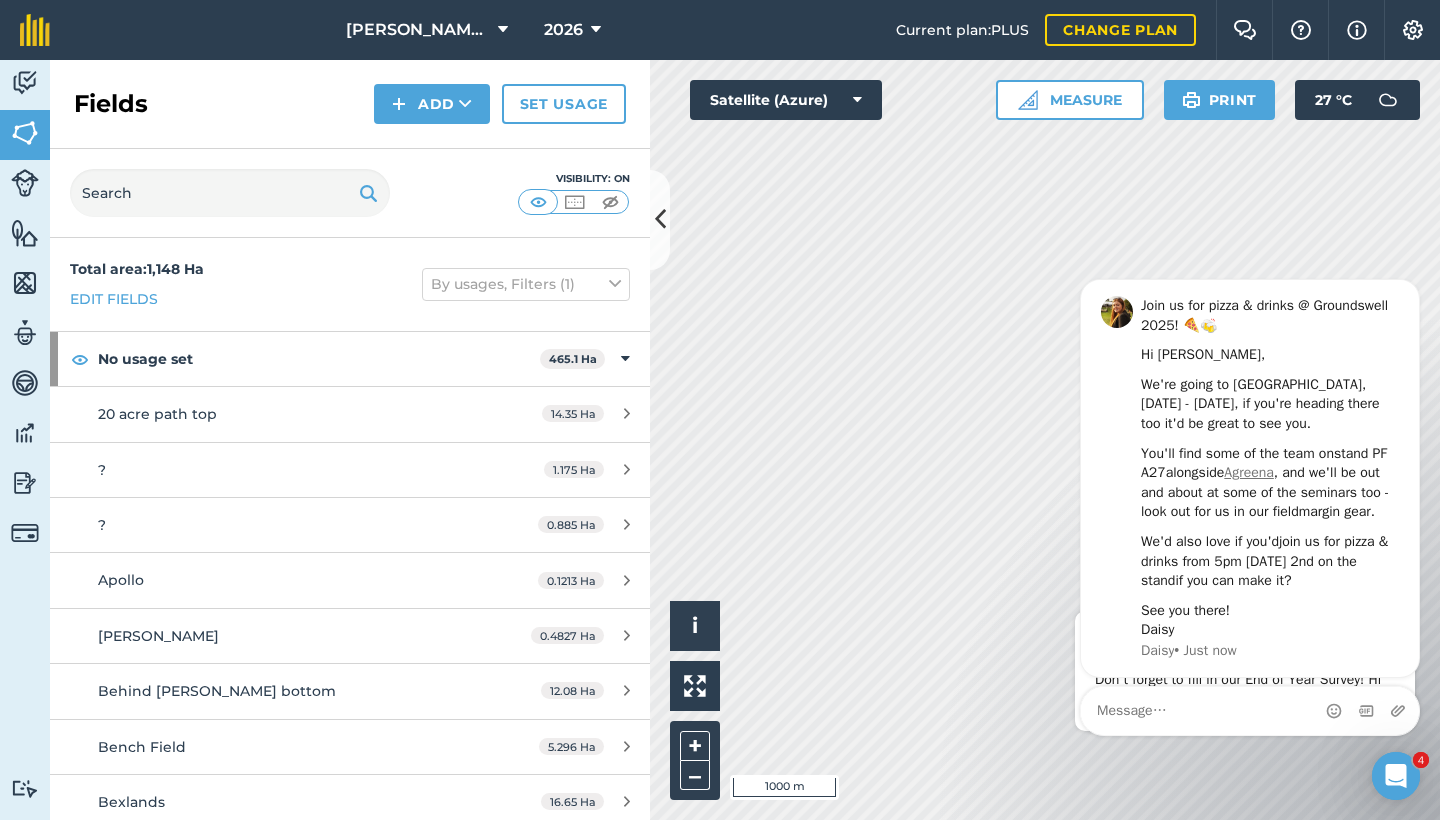 click on "Activity" at bounding box center (25, 85) 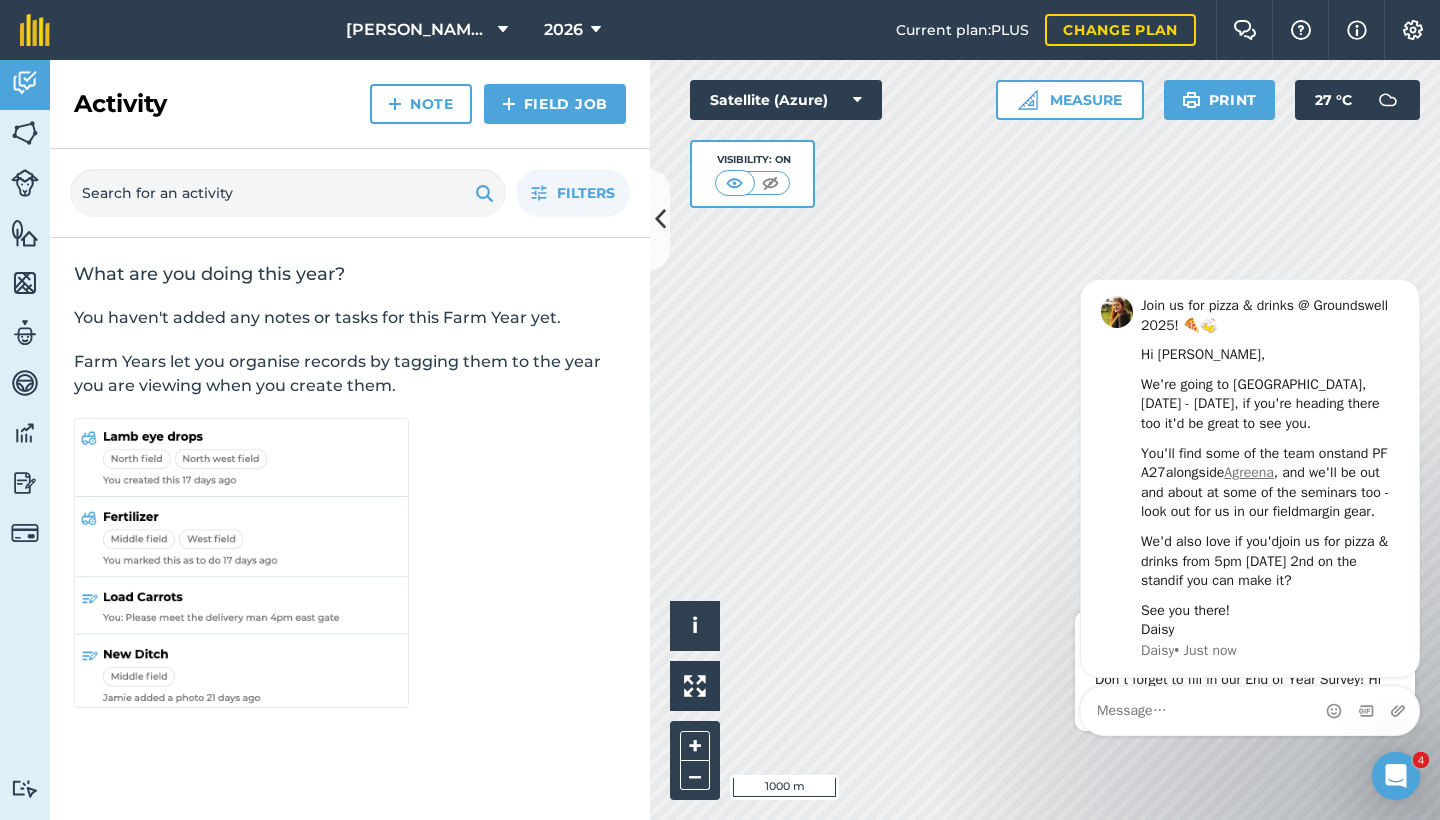 click at bounding box center [660, 219] 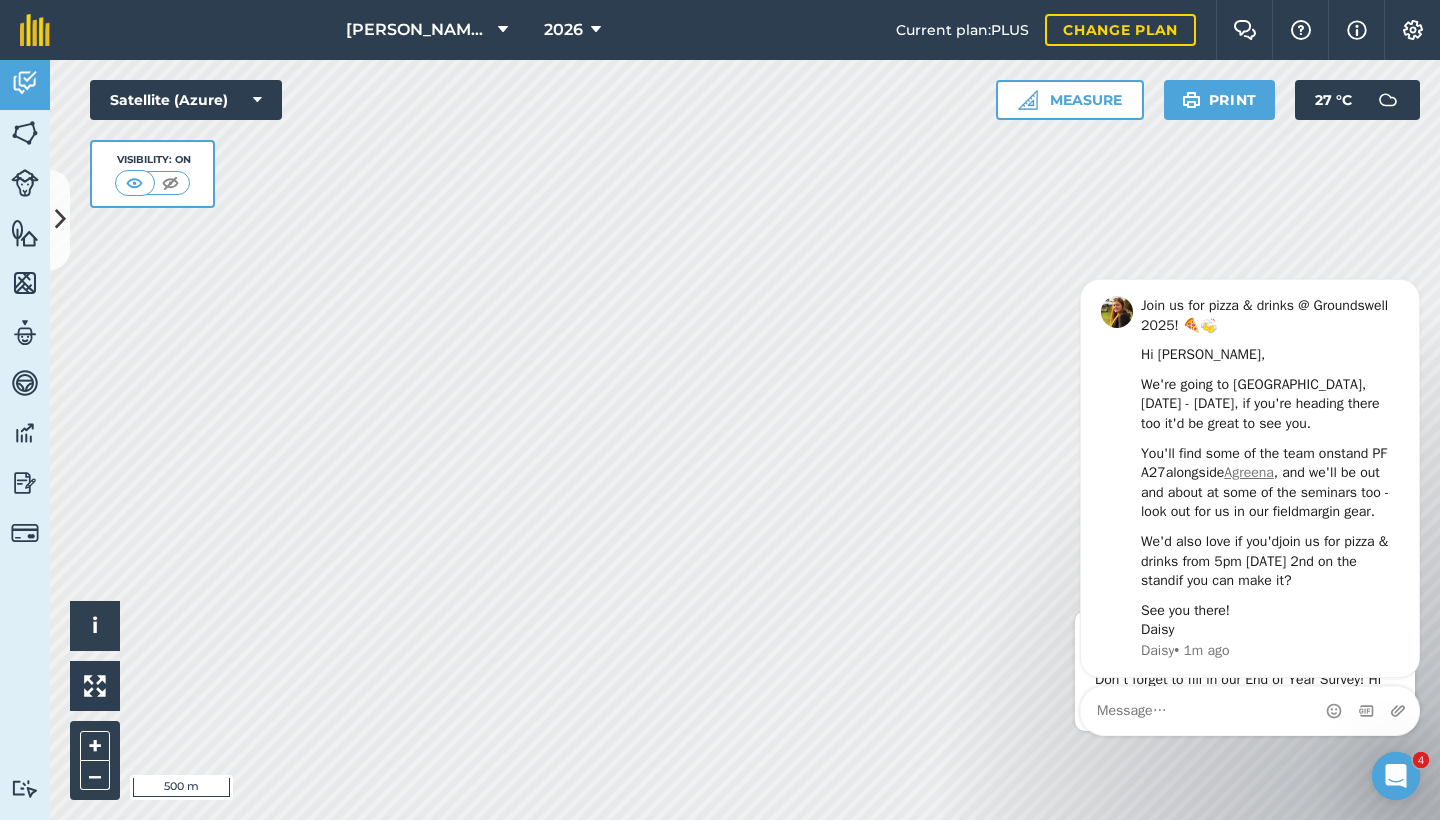 click on "[PERSON_NAME] & SONS (MILL HOUSE) 2026 Current plan :  PLUS   Change plan Farm Chat Help Info Settings [PERSON_NAME] & SONS (MILL HOUSE)  -  2026 Reproduced with the permission of  Microsoft Printed on  [DATE] Field usages No usage set Beans BEANS - S.Beans Cherry Orchard Cover crop Crop compensation Crop Loss Fallow Field Grass Horse grazing LEGUMES: OTHERS Maize OATS OSR Potatoes Rape Reservoir Road RYE Scrub Second Winter Wheat Spring Barley Spring Onions Spring Wheat Sweetcorn Want Wheat WHEAT - Extase Winter Barley Winter Wheat Winter Wheat - Crusoe Winter Wheat - Skyfall Woodland Feature types Crop loss Culvert Damaged land drain? Fencing Flat Footpath Grain store Hardstanding Irrigation Hydrant Land Drain Land Drain2 Man hole Pack House  [GEOGRAPHIC_DATA]  Run Ryegrass Scrub Sewer Shed  Spray off Spring Onion Drillings Sunk trench? Track Trees Water Workshop Activity Fields Livestock Features Maps Team Vehicles Data Reporting Billing Tutorials Tutorials Activity   Note   Field Job Filters Hello i 500 m + – 27" at bounding box center (720, 410) 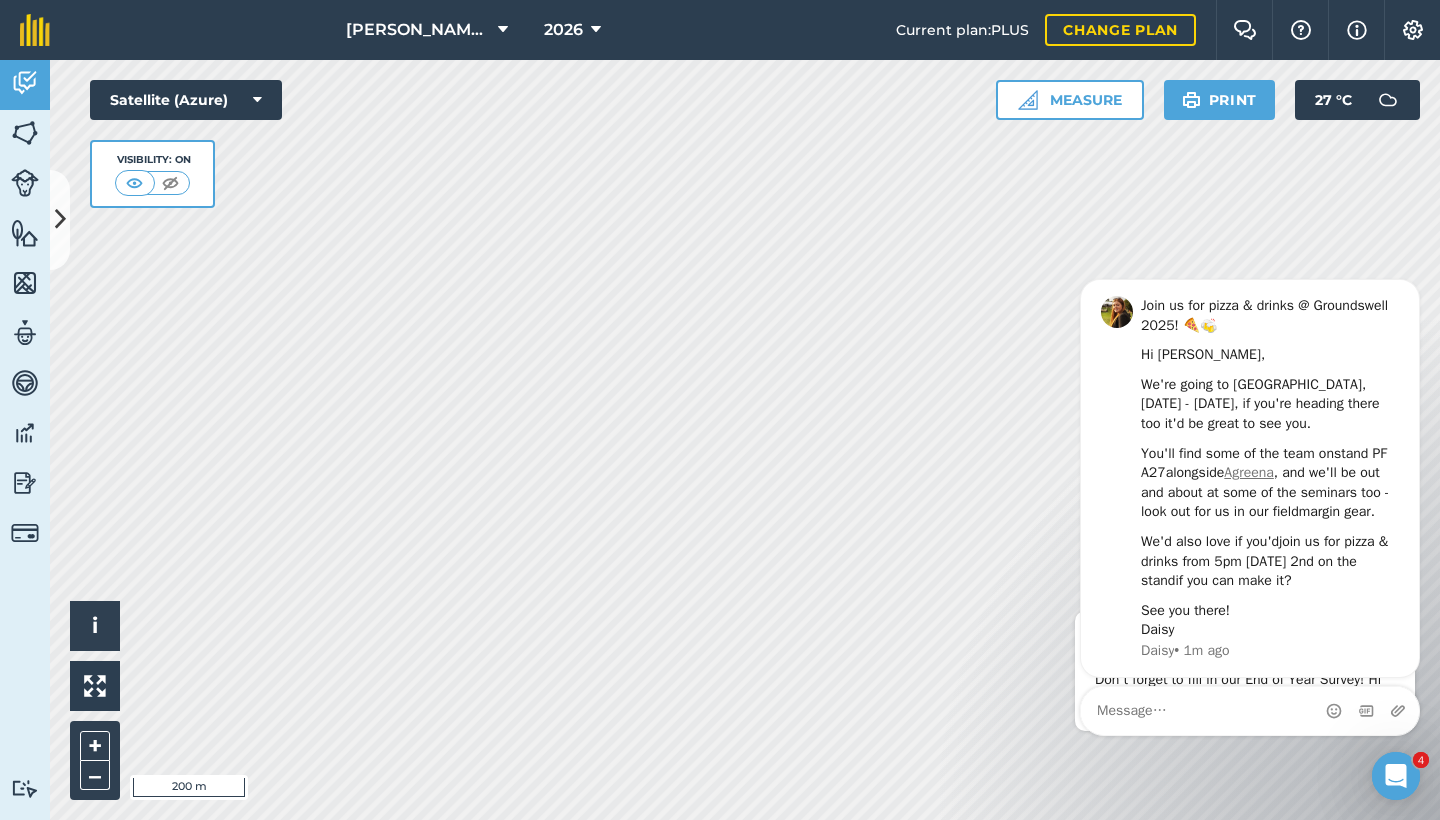 click on "[PERSON_NAME] & SONS (MILL HOUSE) 2026 Current plan :  PLUS   Change plan Farm Chat Help Info Settings [PERSON_NAME] & SONS (MILL HOUSE)  -  2026 Reproduced with the permission of  Microsoft Printed on  [DATE] Field usages No usage set Beans BEANS - S.Beans Cherry Orchard Cover crop Crop compensation Crop Loss Fallow Field Grass Horse grazing LEGUMES: OTHERS Maize OATS OSR Potatoes Rape Reservoir Road RYE Scrub Second Winter Wheat Spring Barley Spring Onions Spring Wheat Sweetcorn Want Wheat WHEAT - Extase Winter Barley Winter Wheat Winter Wheat - Crusoe Winter Wheat - Skyfall Woodland Feature types Crop loss Culvert Damaged land drain? Fencing Flat Footpath Grain store Hardstanding Irrigation Hydrant Land Drain Land Drain2 Man hole Pack House  [GEOGRAPHIC_DATA]  Run Ryegrass Scrub Sewer Shed  Spray off Spring Onion Drillings Sunk trench? Track Trees Water Workshop Activity Fields Livestock Features Maps Team Vehicles Data Reporting Billing Tutorials Tutorials Activity   Note   Field Job Filters Hello" at bounding box center (720, 410) 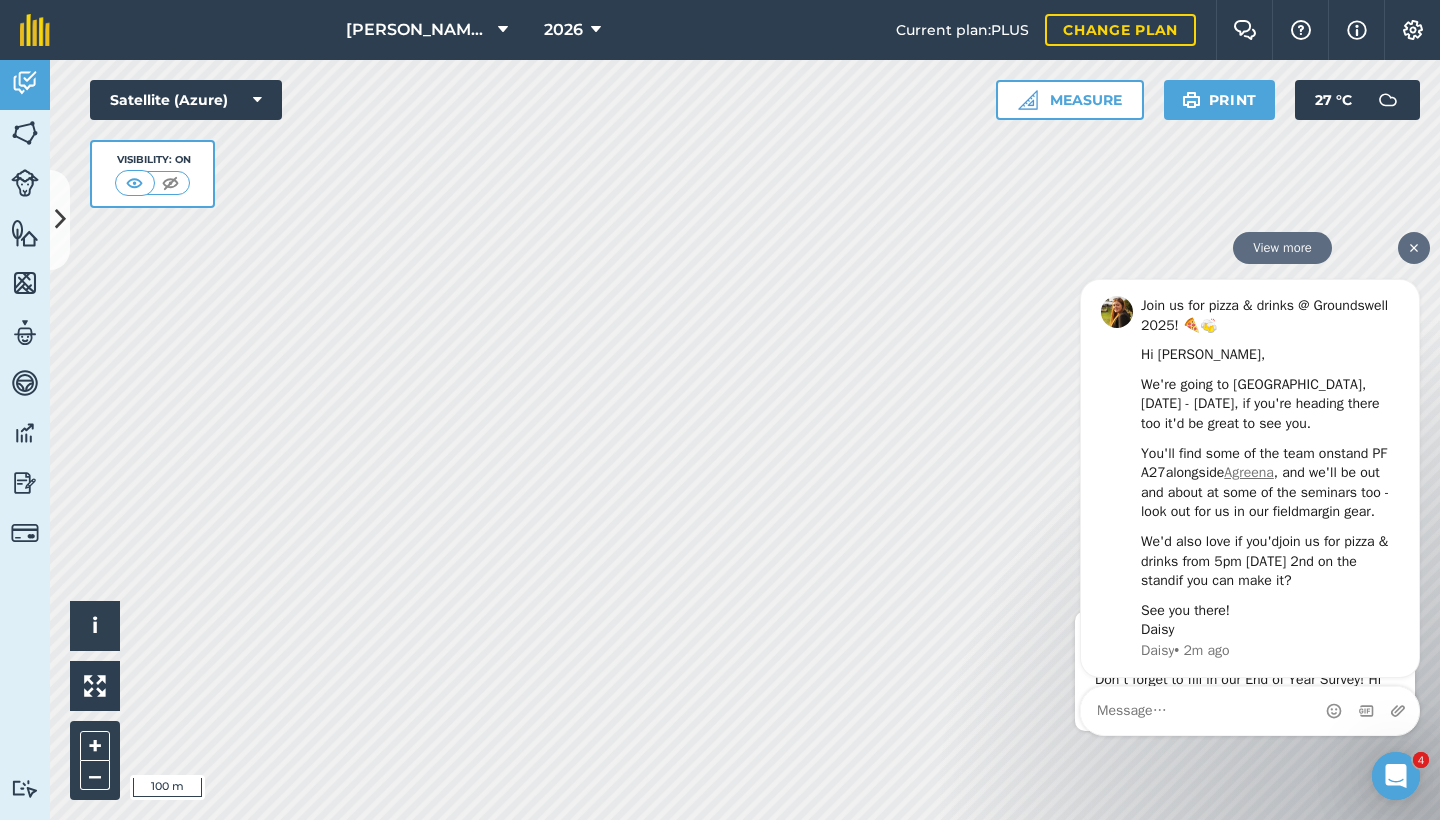 click at bounding box center (1414, 248) 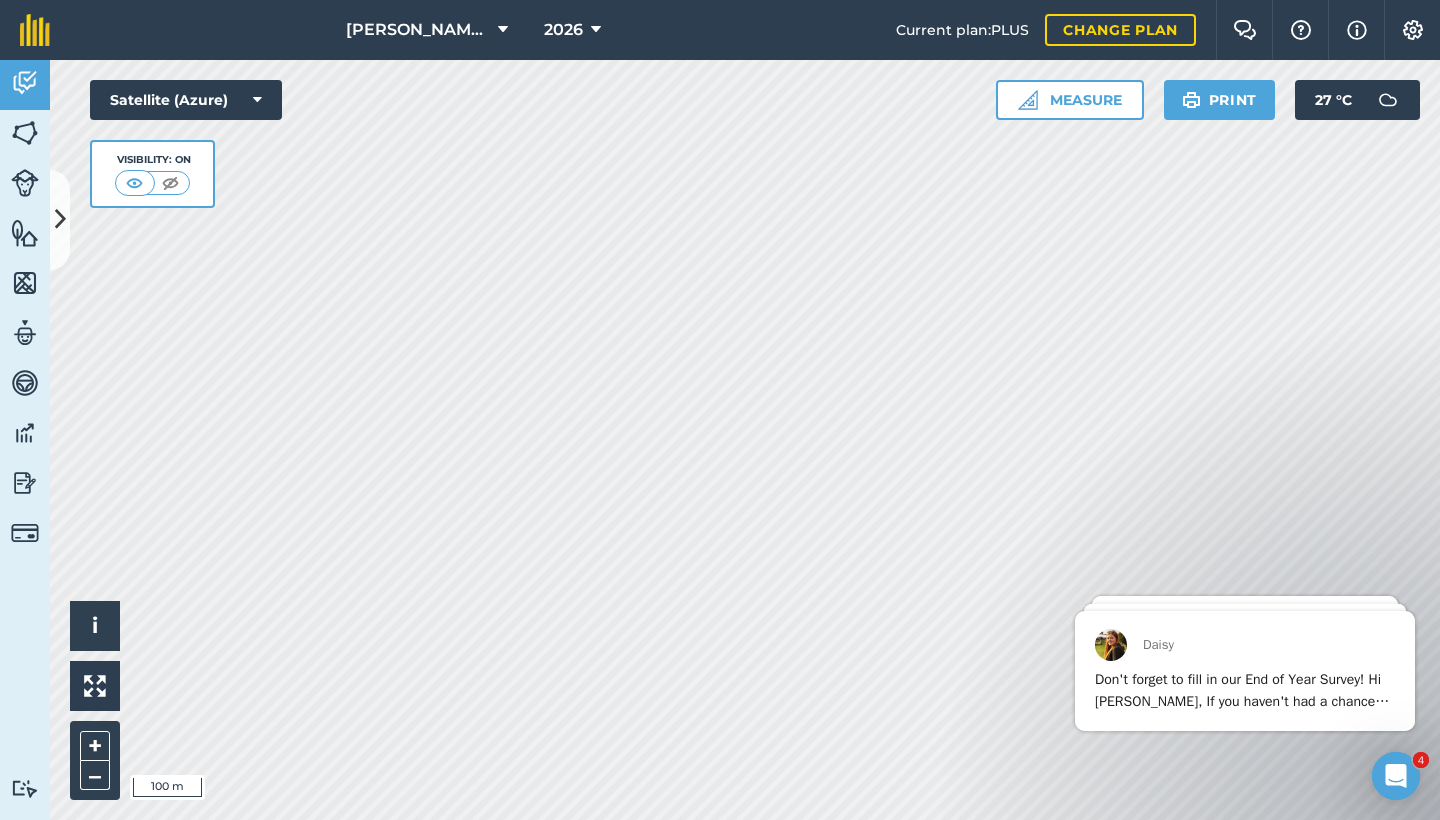 scroll, scrollTop: 0, scrollLeft: 0, axis: both 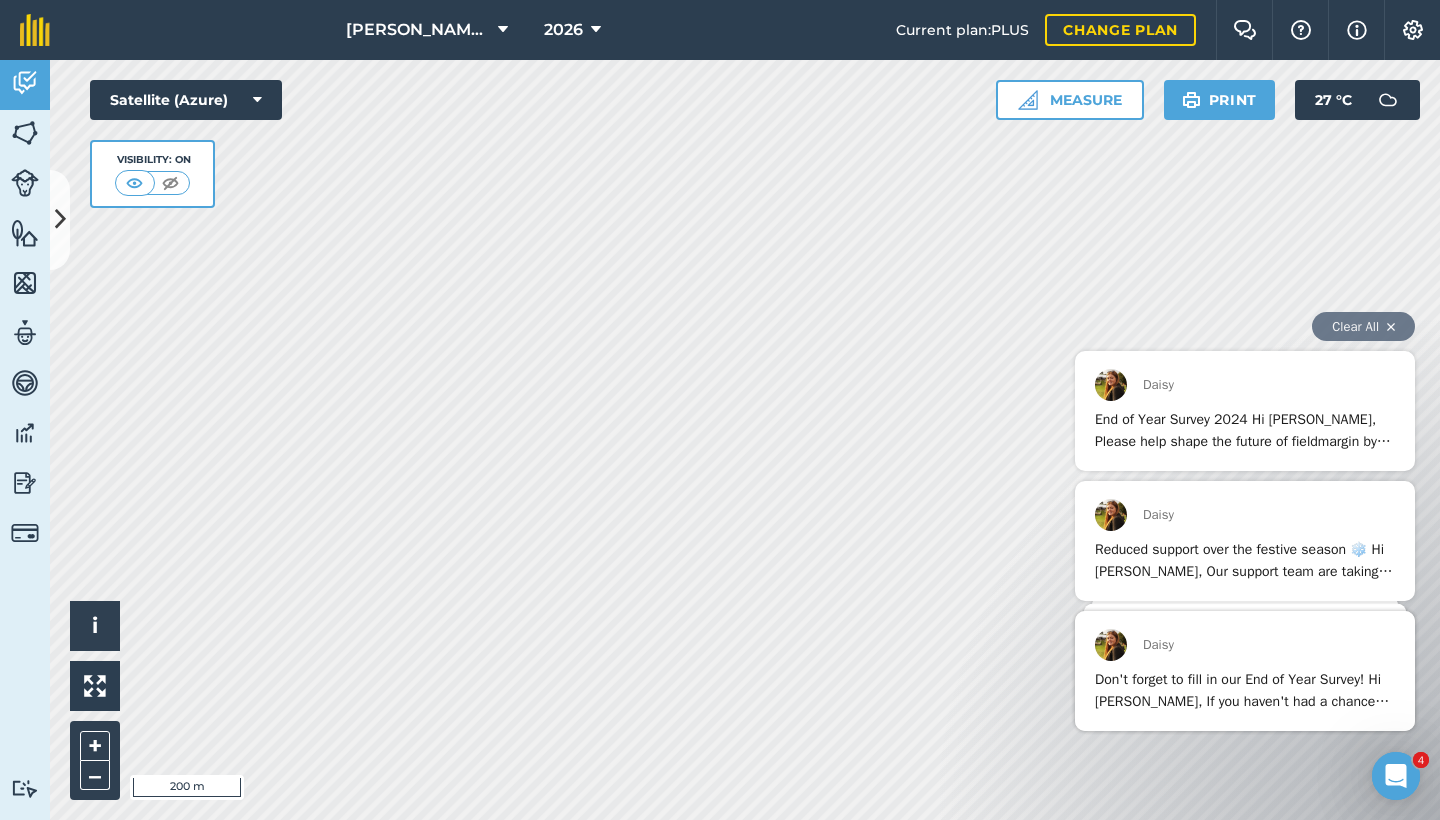 click on "Clear All" at bounding box center (1363, 326) 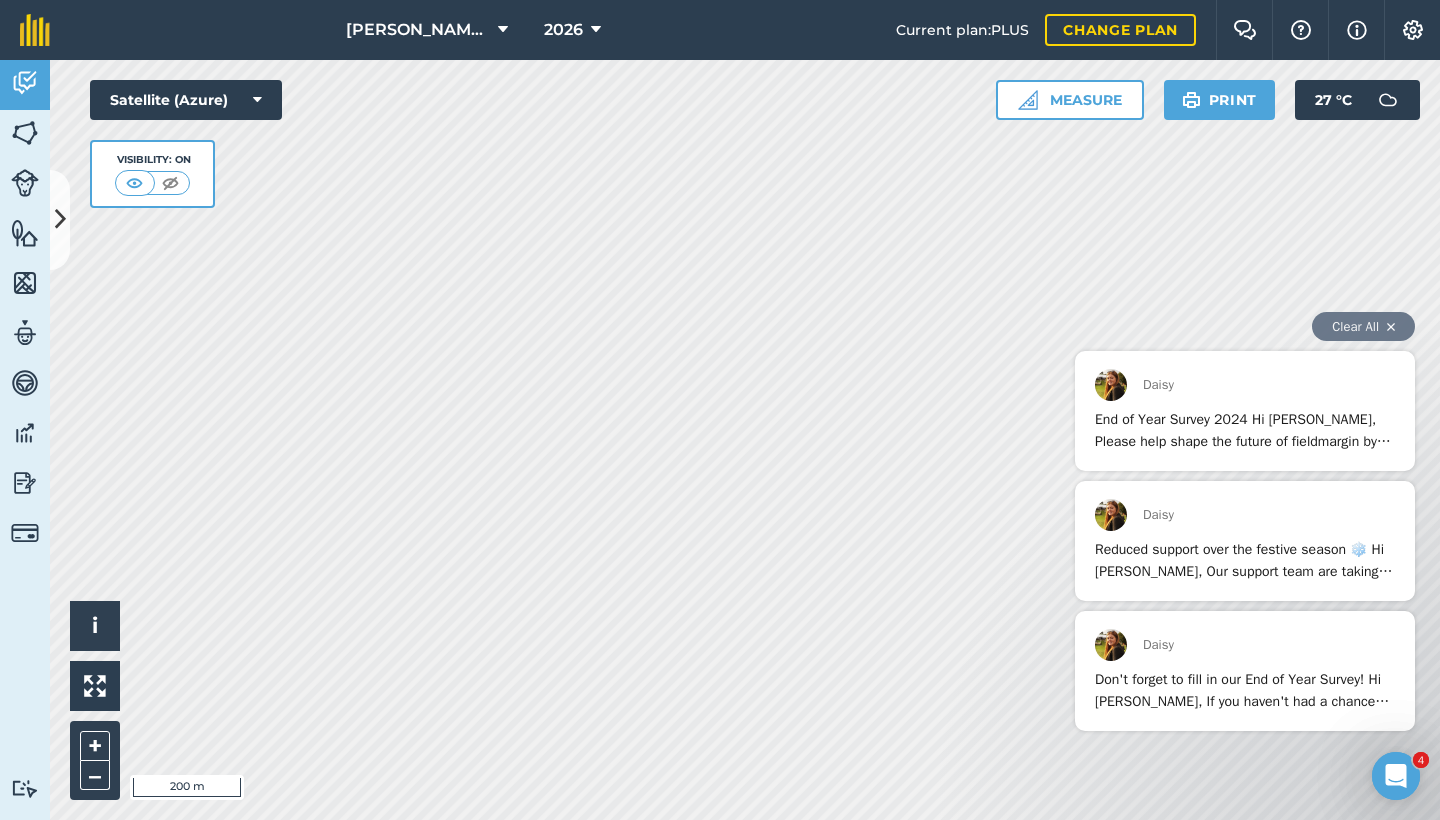 click on "Clear All" at bounding box center [1363, 326] 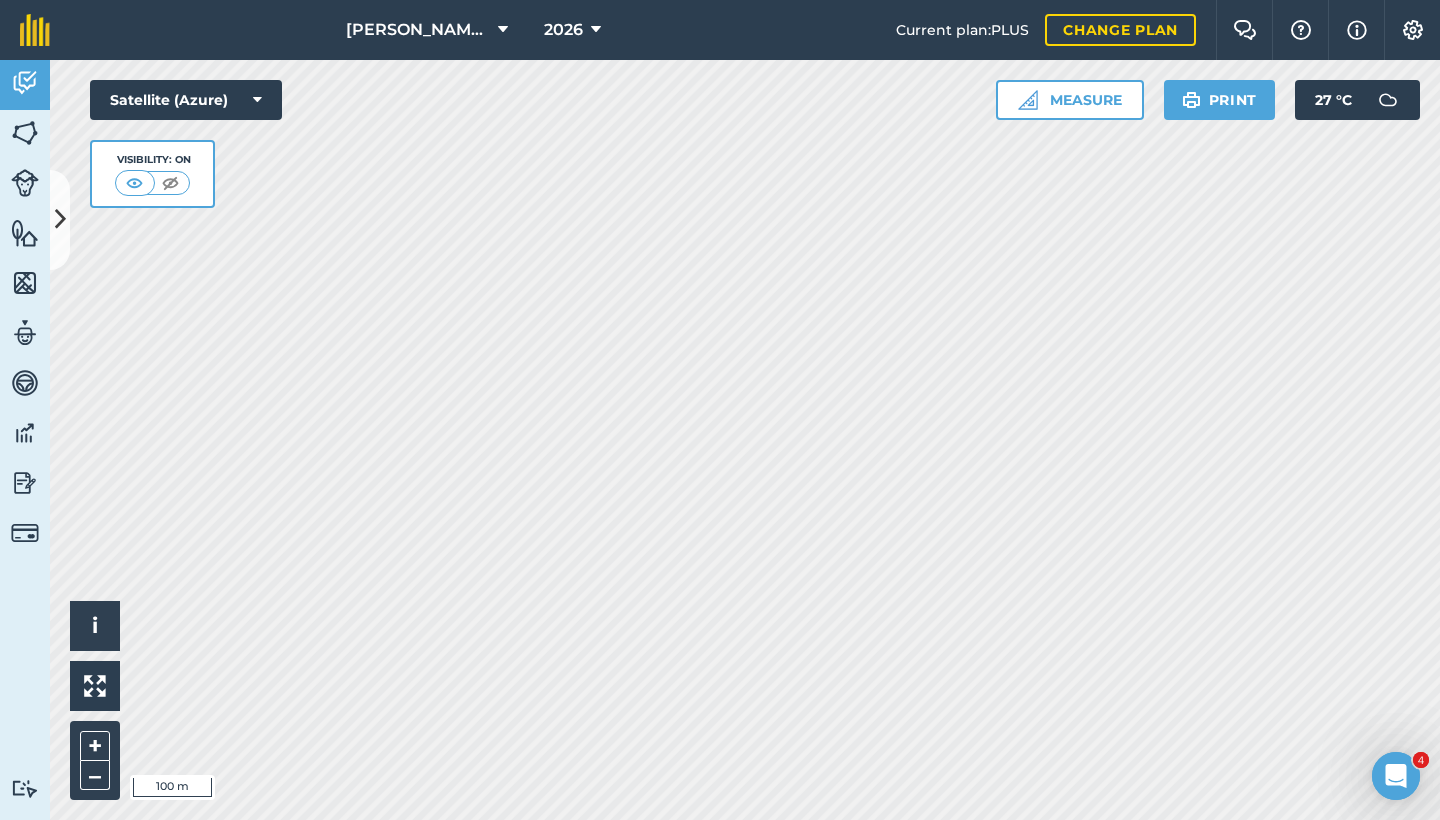 click on "[PERSON_NAME] & SONS (MILL HOUSE) 2026 Current plan :  PLUS   Change plan Farm Chat Help Info Settings [PERSON_NAME] & SONS (MILL HOUSE)  -  2026 Reproduced with the permission of  Microsoft Printed on  [DATE] Field usages No usage set Beans BEANS - S.Beans Cherry Orchard Cover crop Crop compensation Crop Loss Fallow Field Grass Horse grazing LEGUMES: OTHERS Maize OATS OSR Potatoes Rape Reservoir Road RYE Scrub Second Winter Wheat Spring Barley Spring Onions Spring Wheat Sweetcorn Want Wheat WHEAT - Extase Winter Barley Winter Wheat Winter Wheat - Crusoe Winter Wheat - Skyfall Woodland Feature types Crop loss Culvert Damaged land drain? Fencing Flat Footpath Grain store Hardstanding Irrigation Hydrant Land Drain Land Drain2 Man hole Pack House  [GEOGRAPHIC_DATA]  Run Ryegrass Scrub Sewer Shed  Spray off Spring Onion Drillings Sunk trench? Track Trees Water Workshop Activity Fields Livestock Features Maps Team Vehicles Data Reporting Billing Tutorials Tutorials Activity   Note   Field Job Filters Hello i 100 m + – 27" at bounding box center (720, 410) 